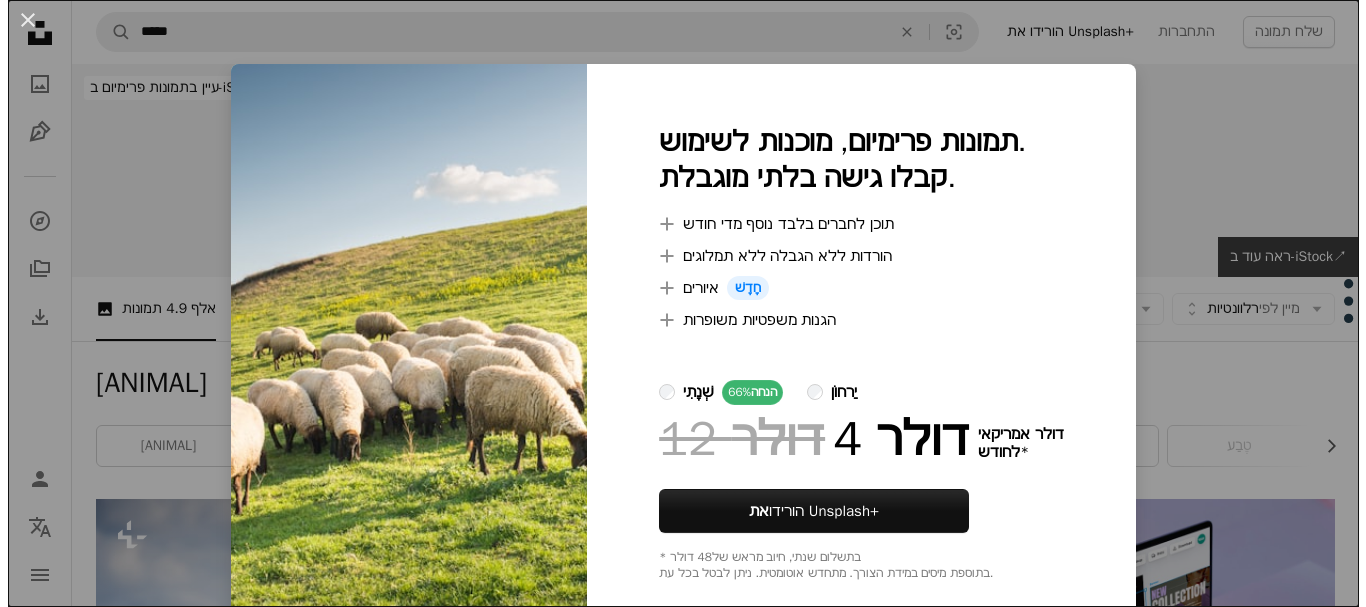 scroll, scrollTop: 1023, scrollLeft: 0, axis: vertical 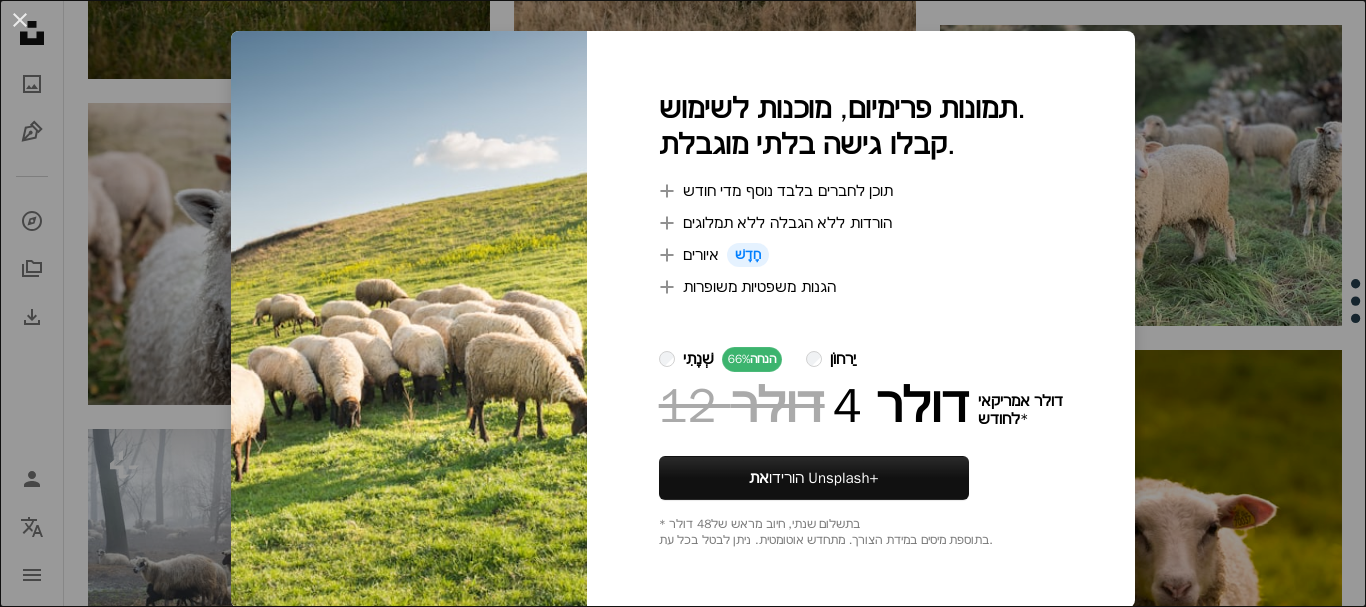 drag, startPoint x: 1365, startPoint y: 491, endPoint x: 829, endPoint y: 588, distance: 544.70636 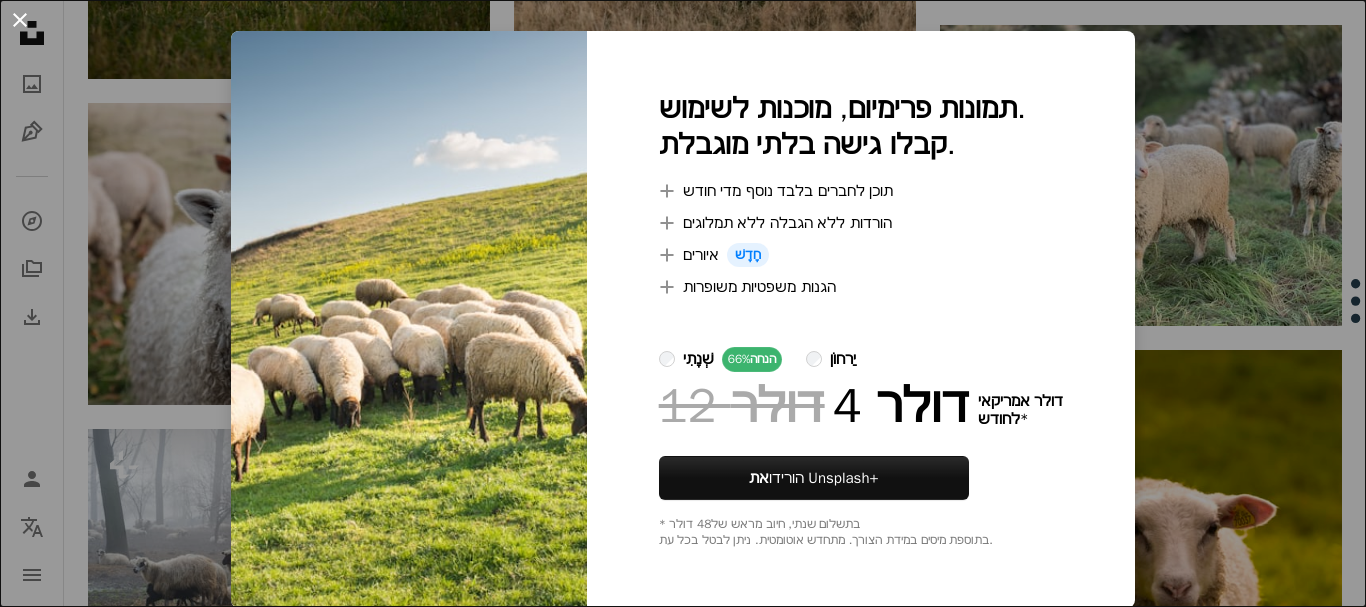 click on "An X shape" at bounding box center (20, 20) 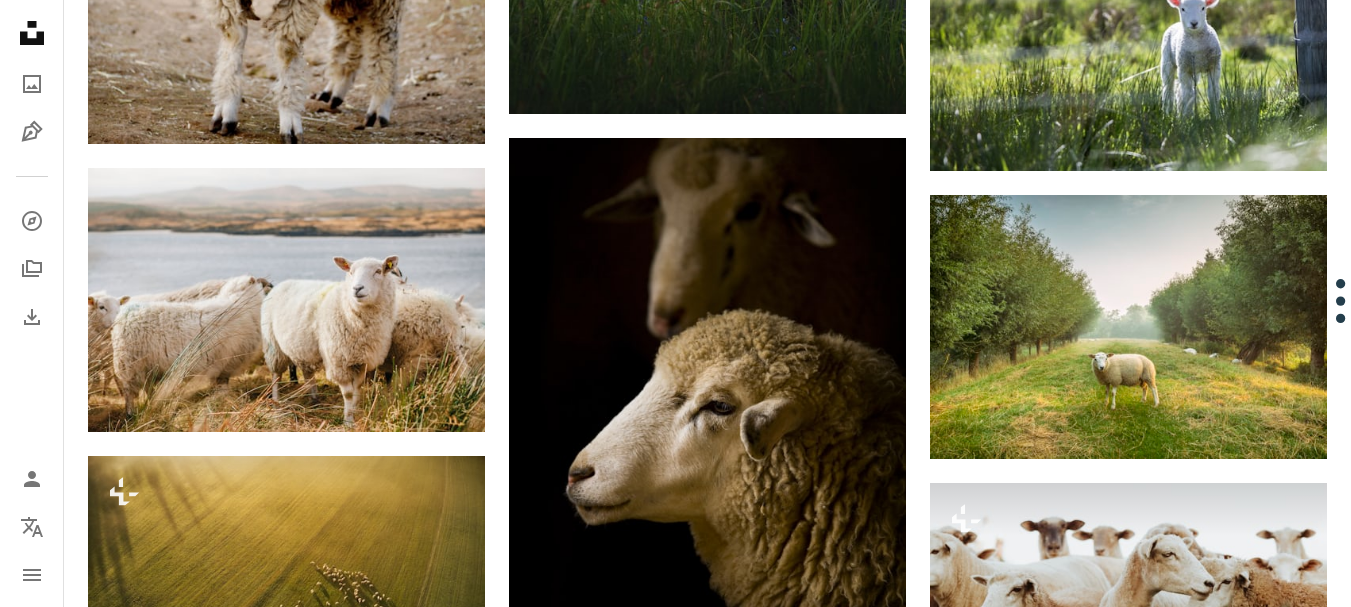 scroll, scrollTop: 2046, scrollLeft: 0, axis: vertical 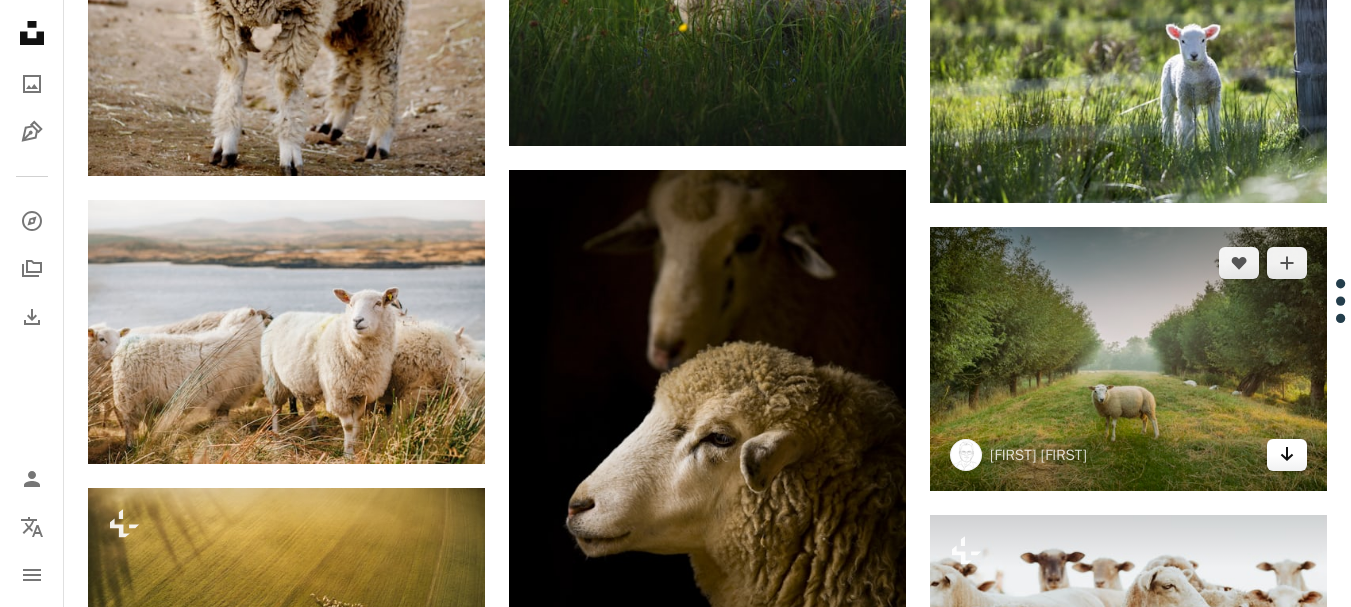click on "Arrow pointing down" 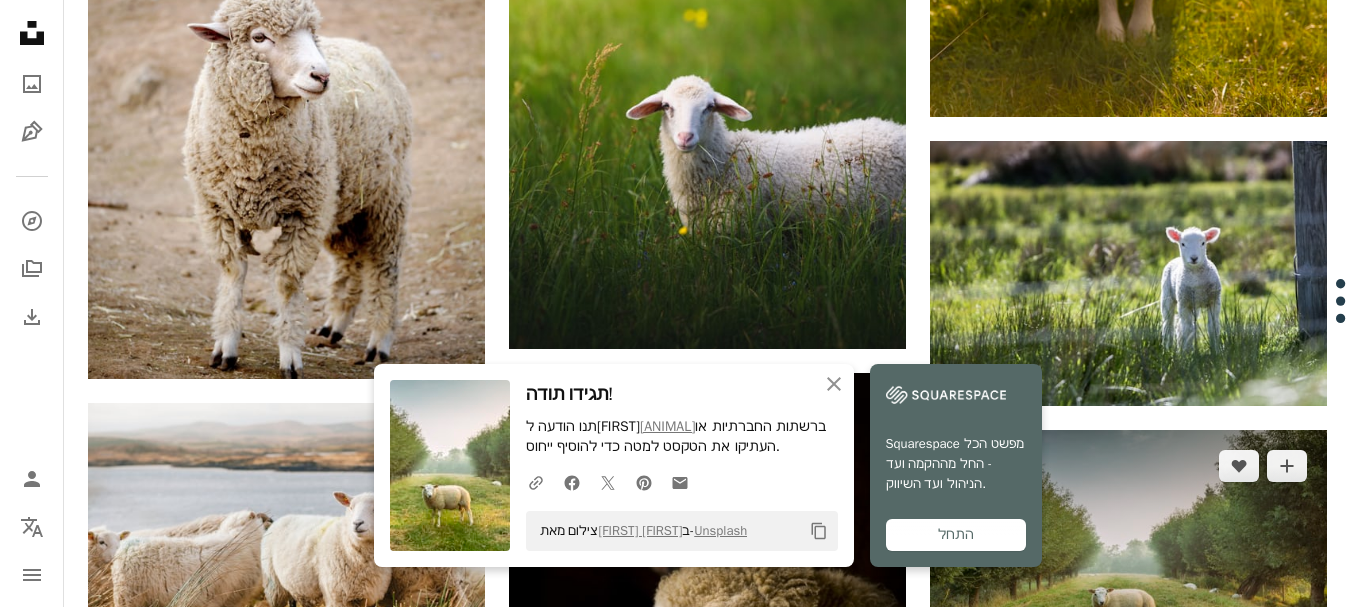 scroll, scrollTop: 1818, scrollLeft: 0, axis: vertical 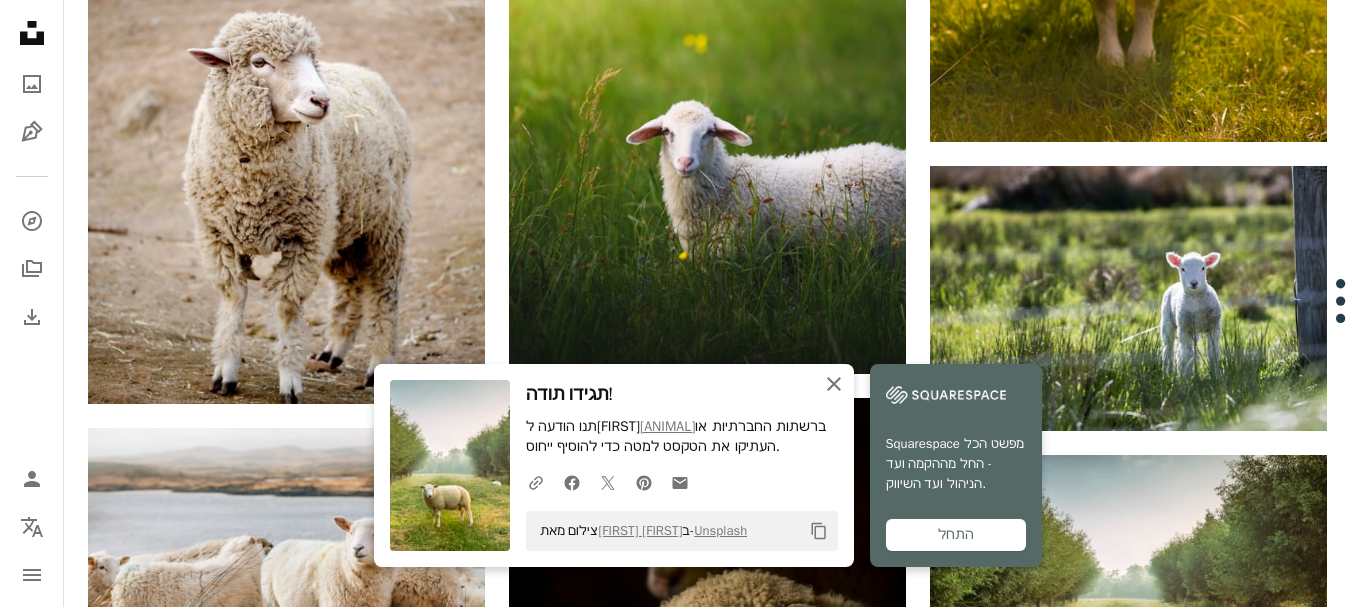 click 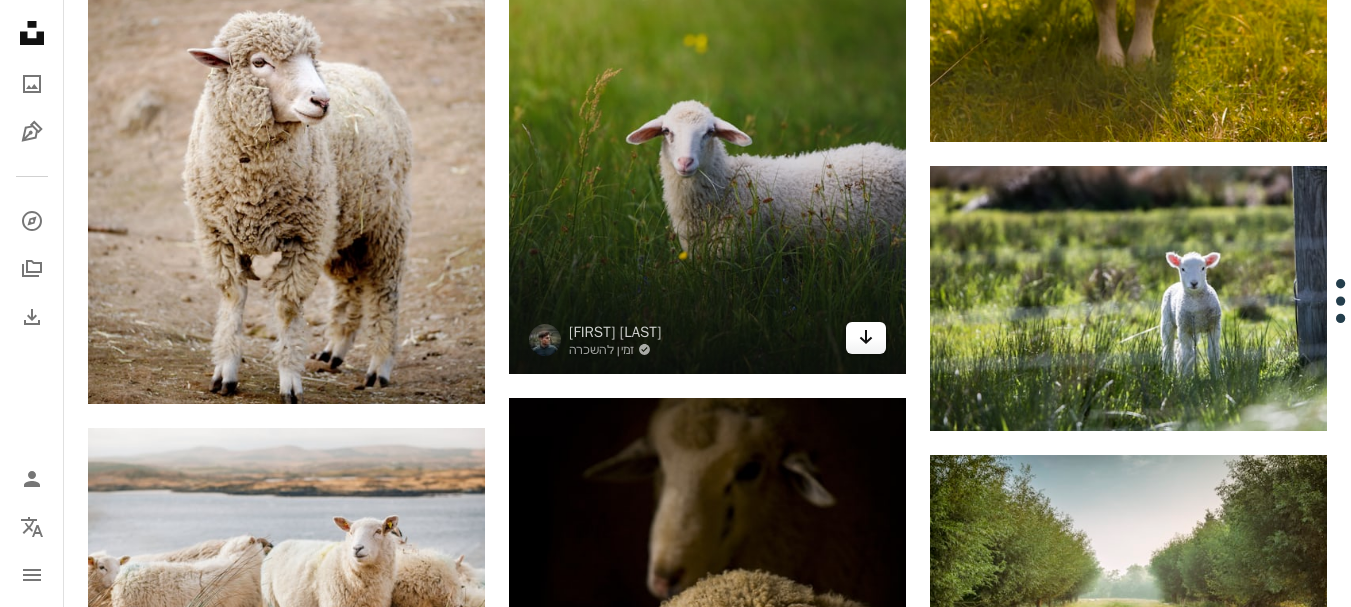 click on "Arrow pointing down" 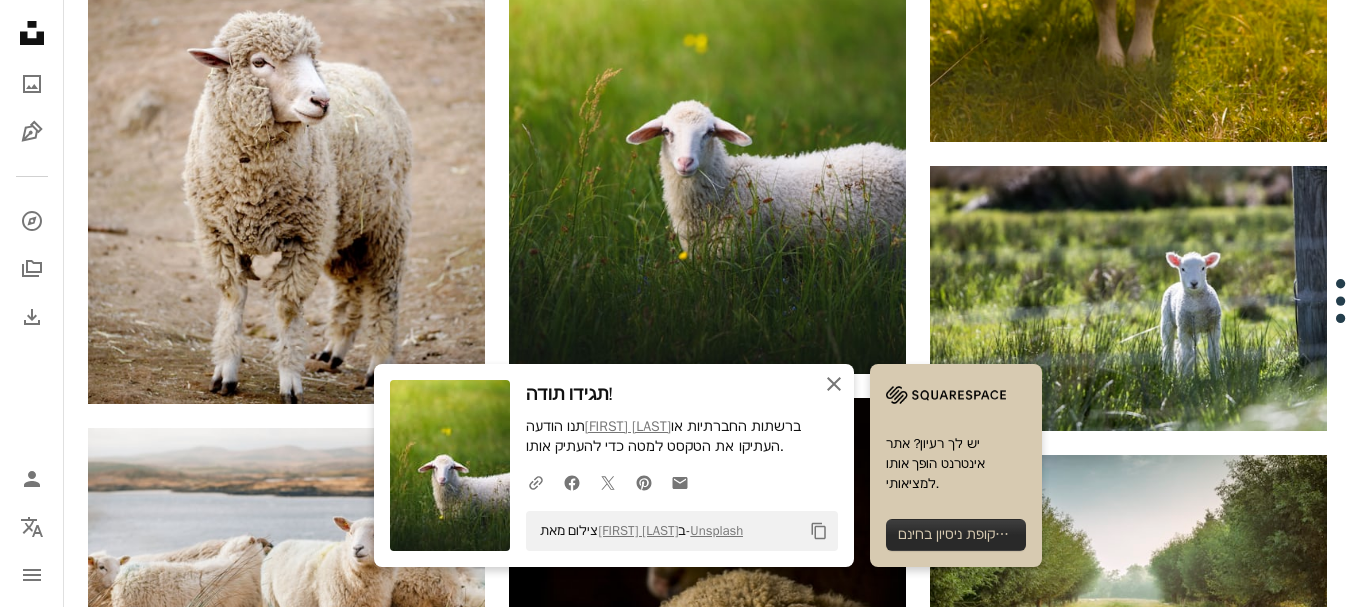 click 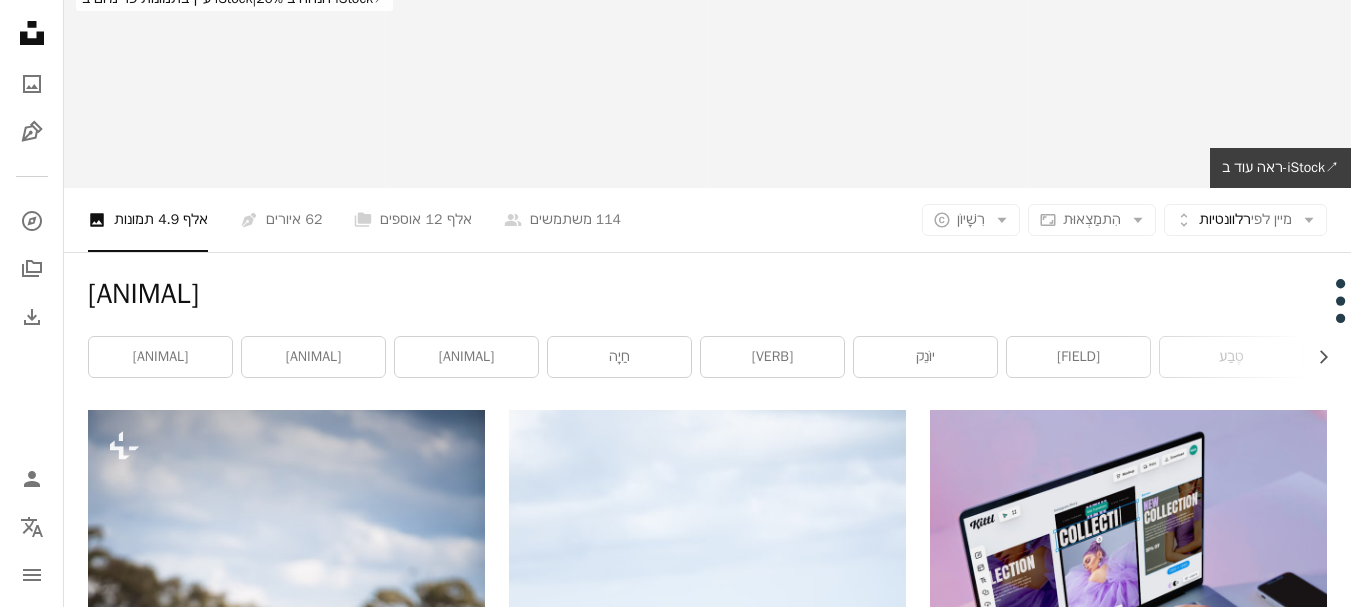 scroll, scrollTop: 81, scrollLeft: 0, axis: vertical 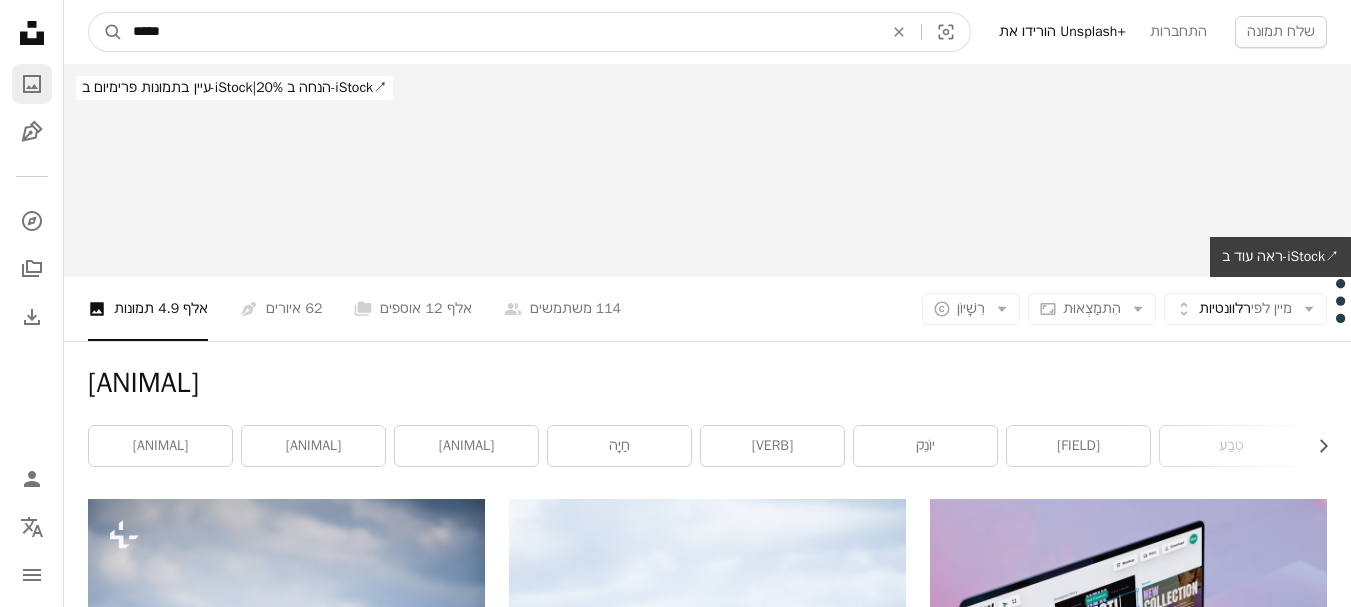 drag, startPoint x: 194, startPoint y: 36, endPoint x: 40, endPoint y: 67, distance: 157.08914 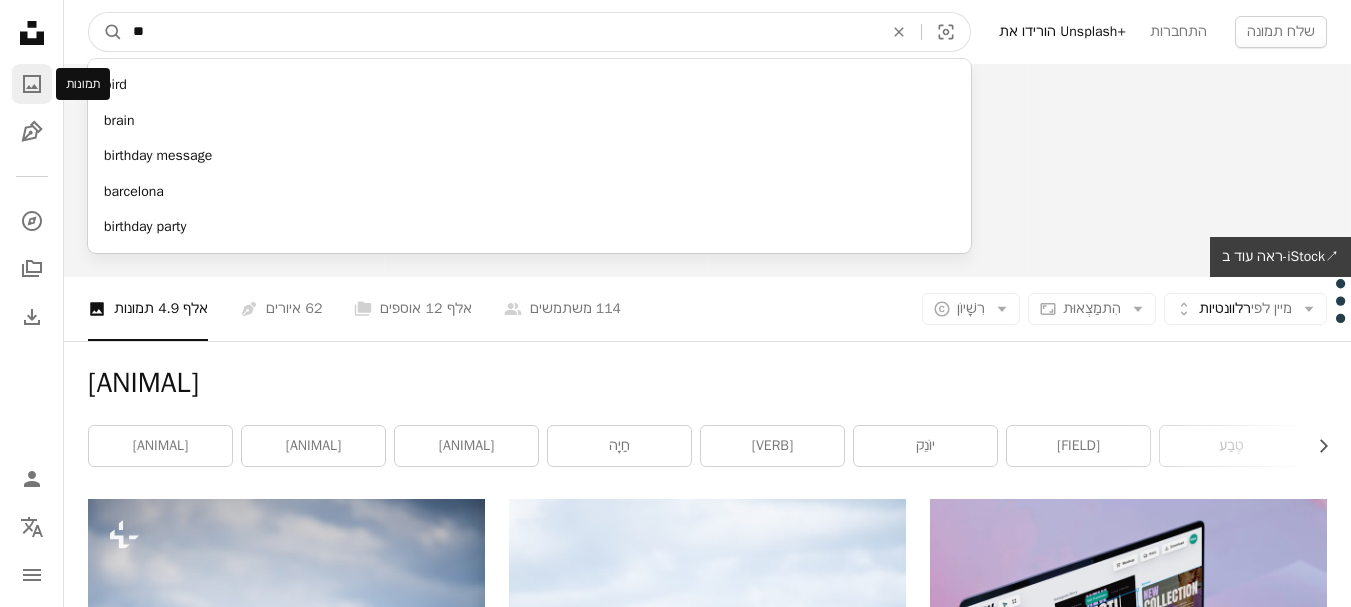 type on "*" 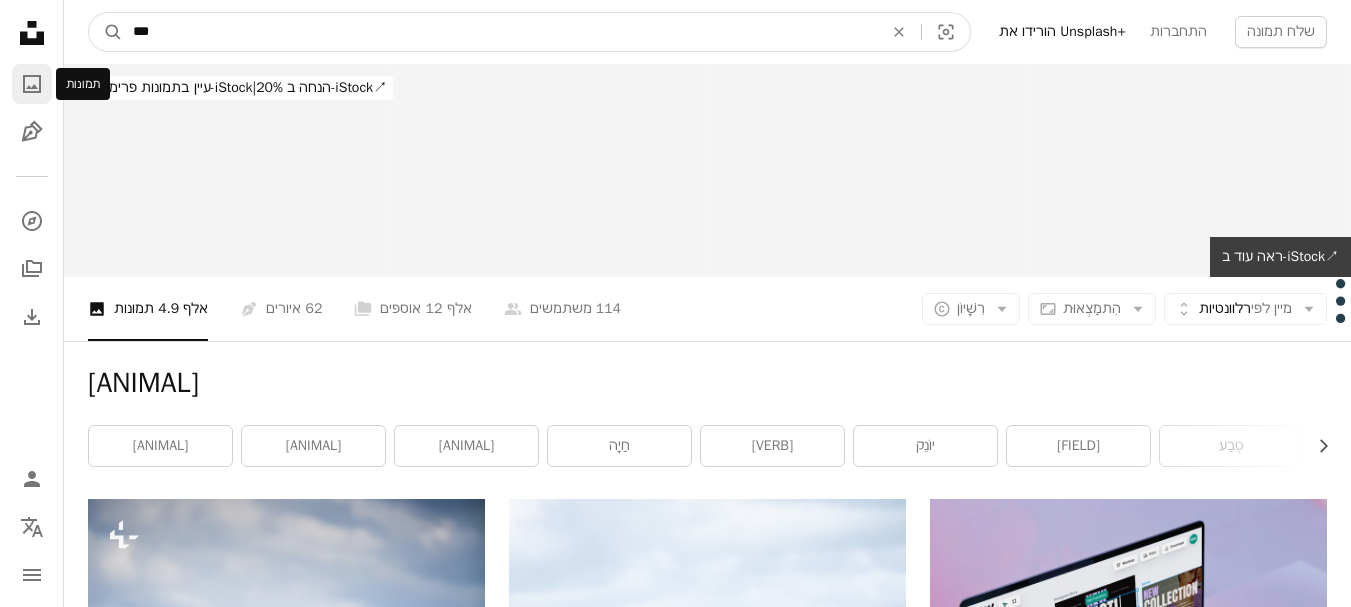 type on "***" 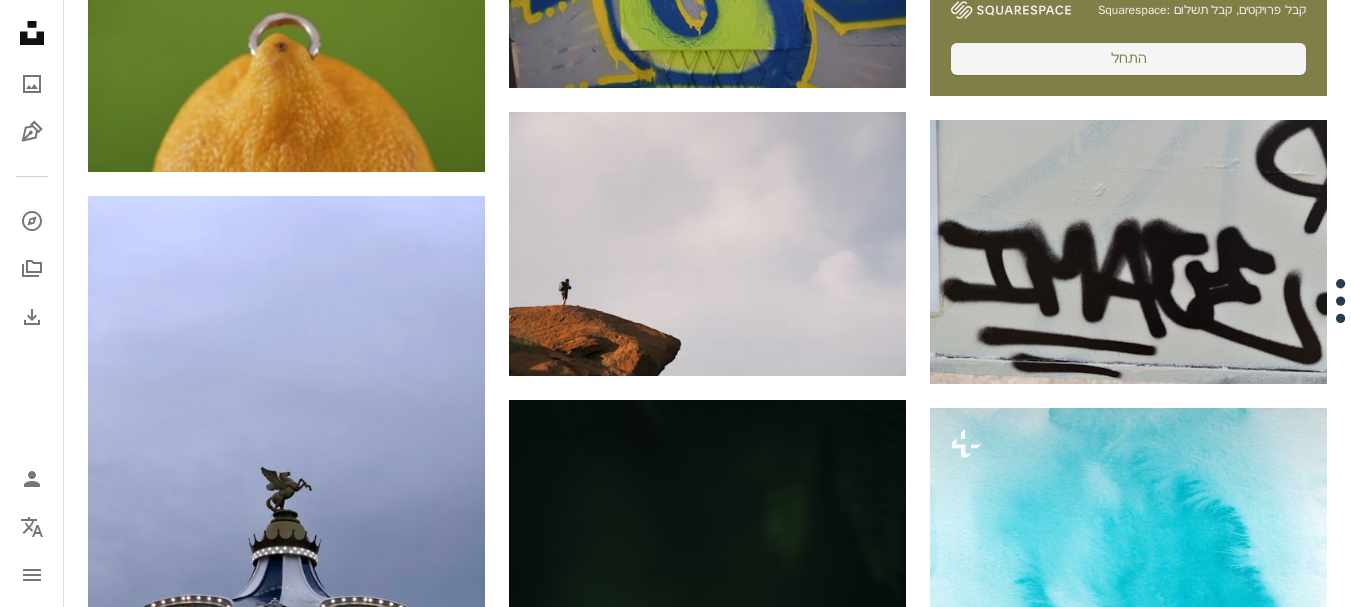 scroll, scrollTop: 897, scrollLeft: 0, axis: vertical 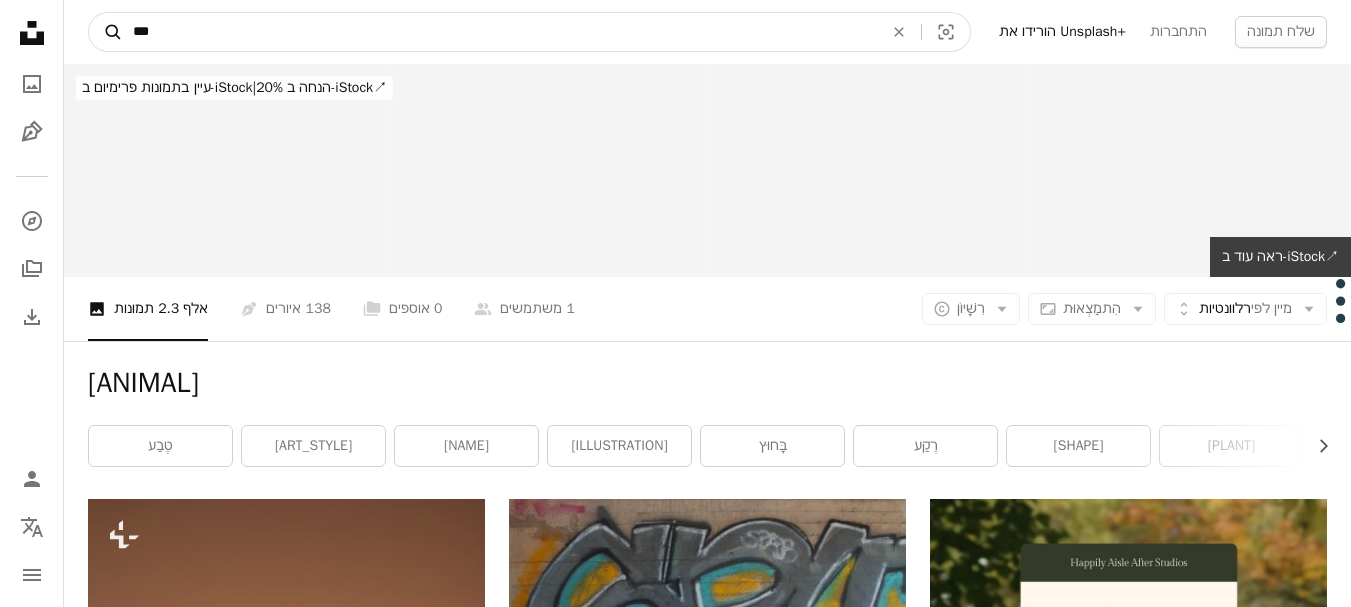 drag, startPoint x: 187, startPoint y: 27, endPoint x: 97, endPoint y: 45, distance: 91.78235 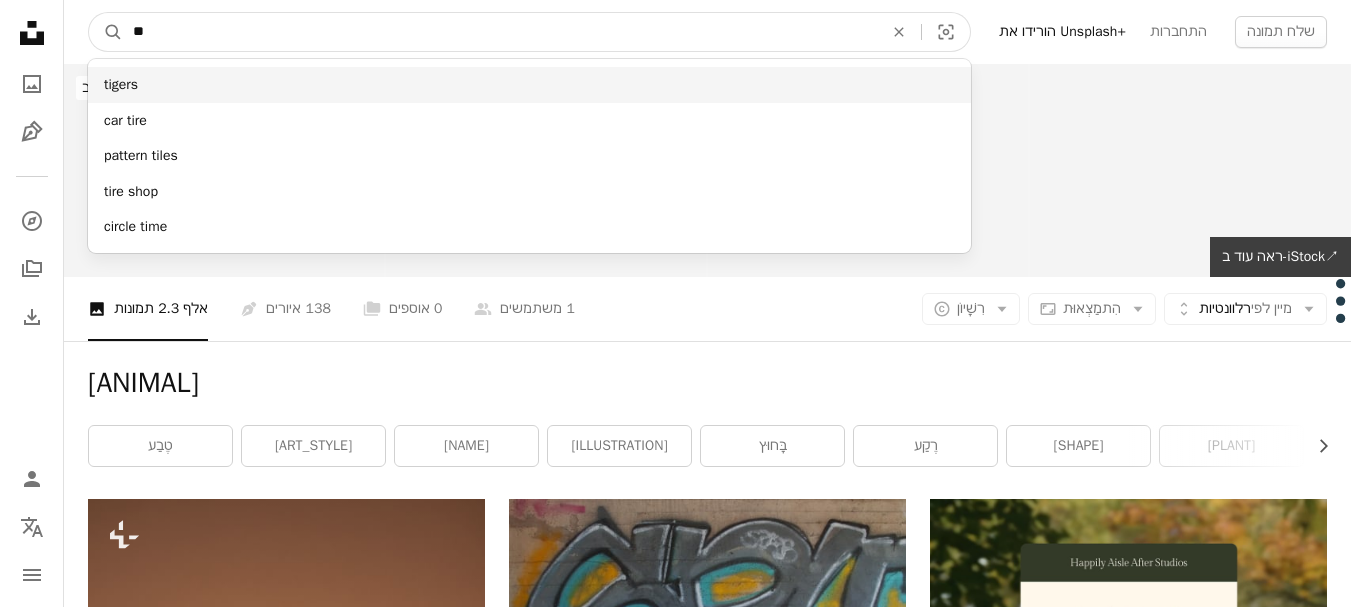 type on "**" 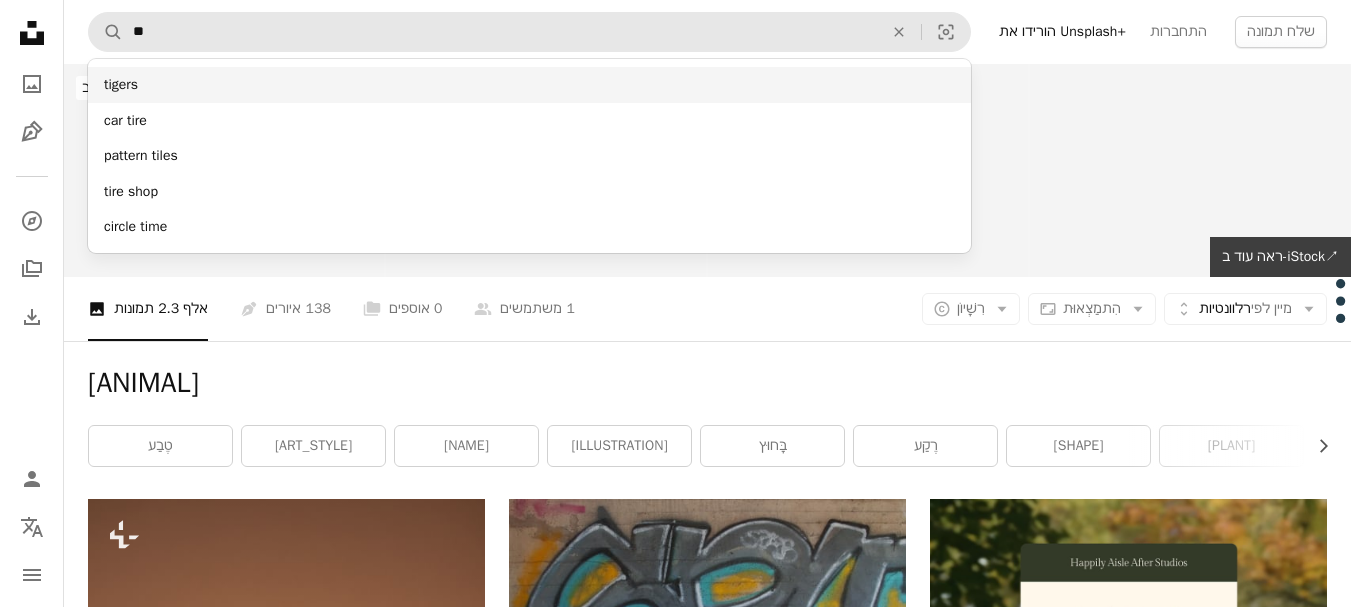 click on "tigers" at bounding box center [529, 85] 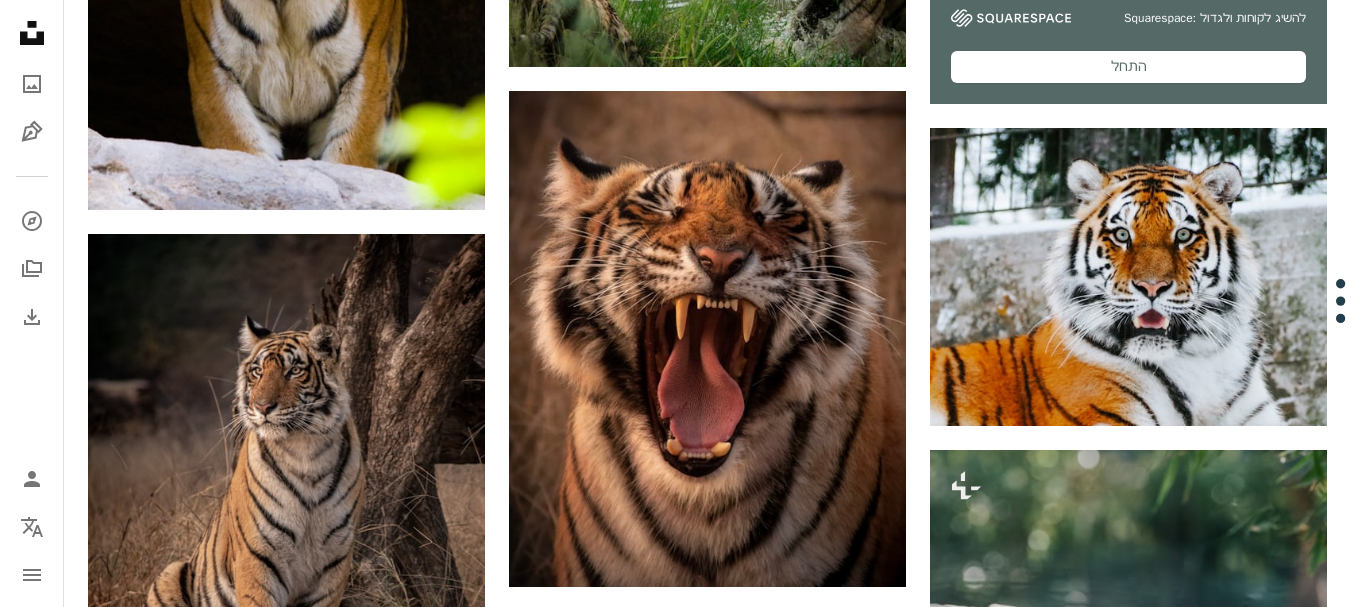 scroll, scrollTop: 0, scrollLeft: 0, axis: both 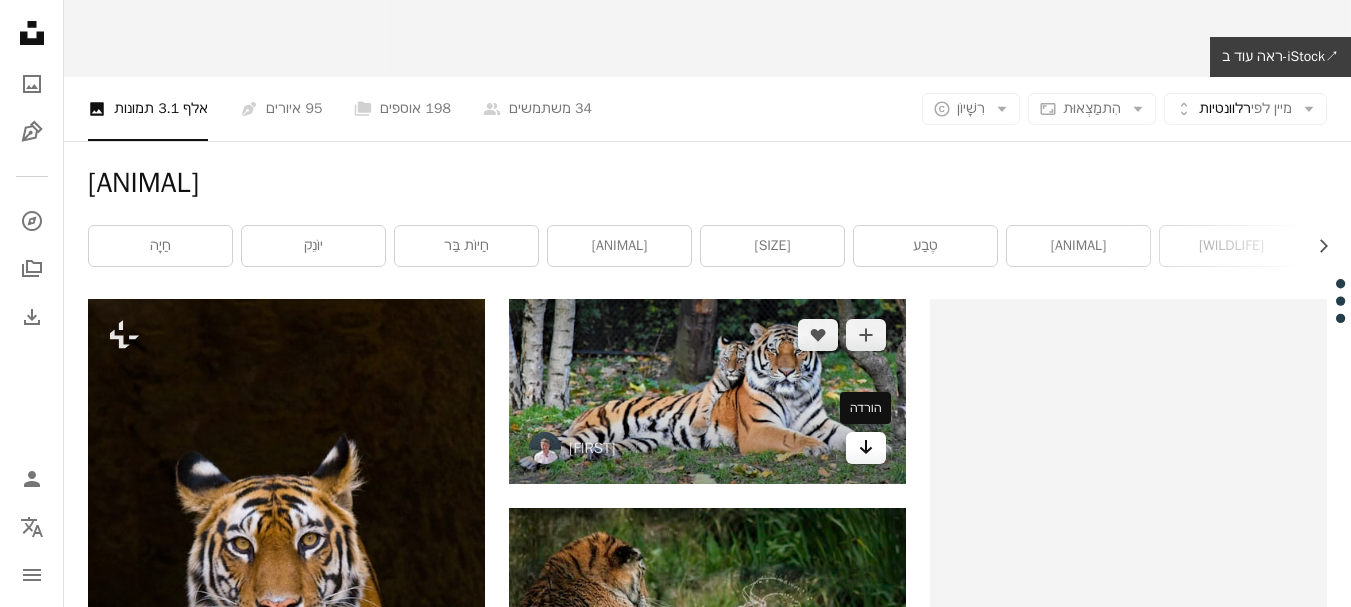 click on "Arrow pointing down" 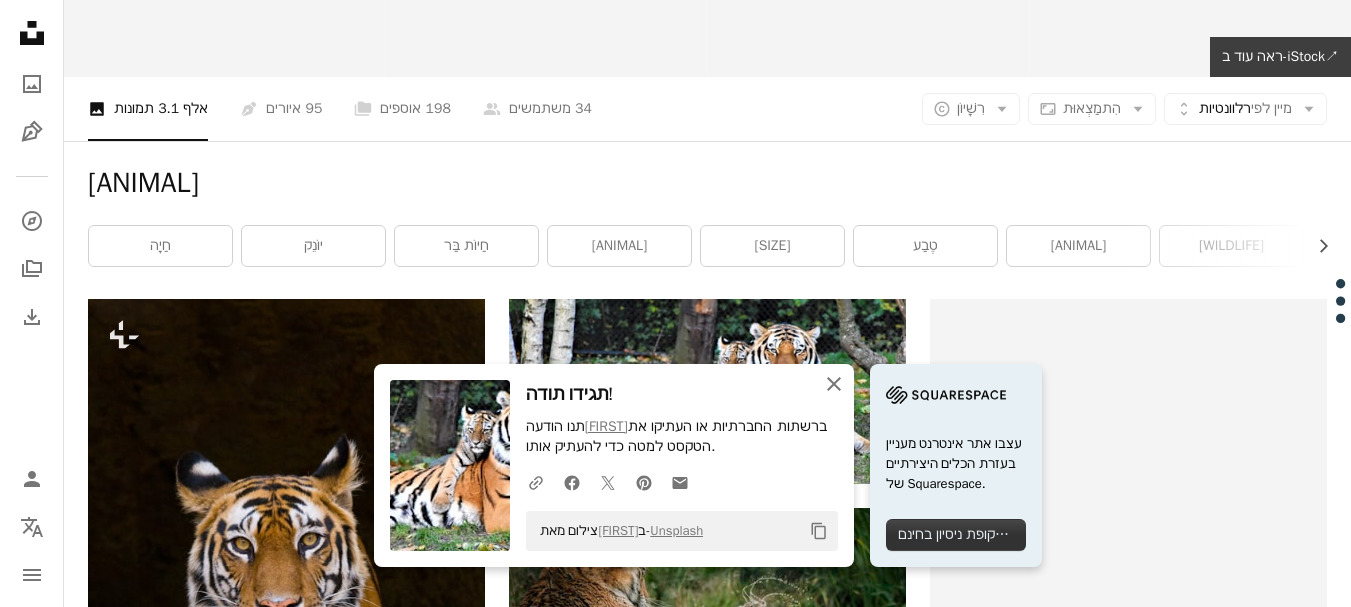 click on "An X shape" 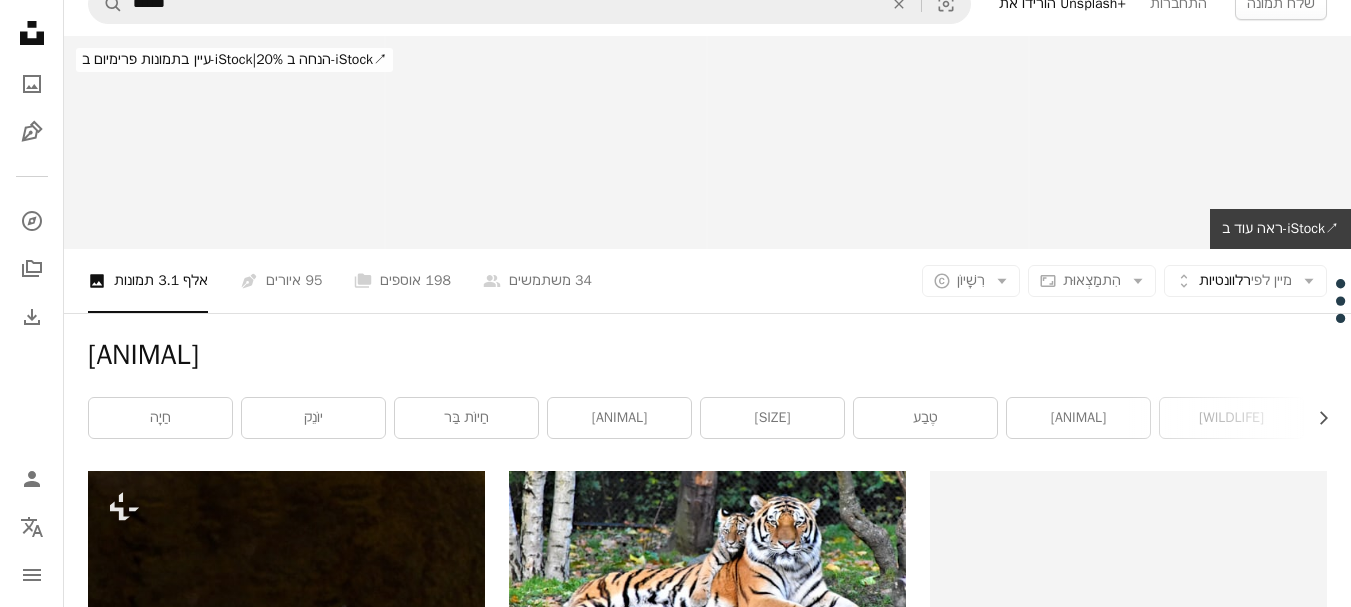 scroll, scrollTop: 0, scrollLeft: 0, axis: both 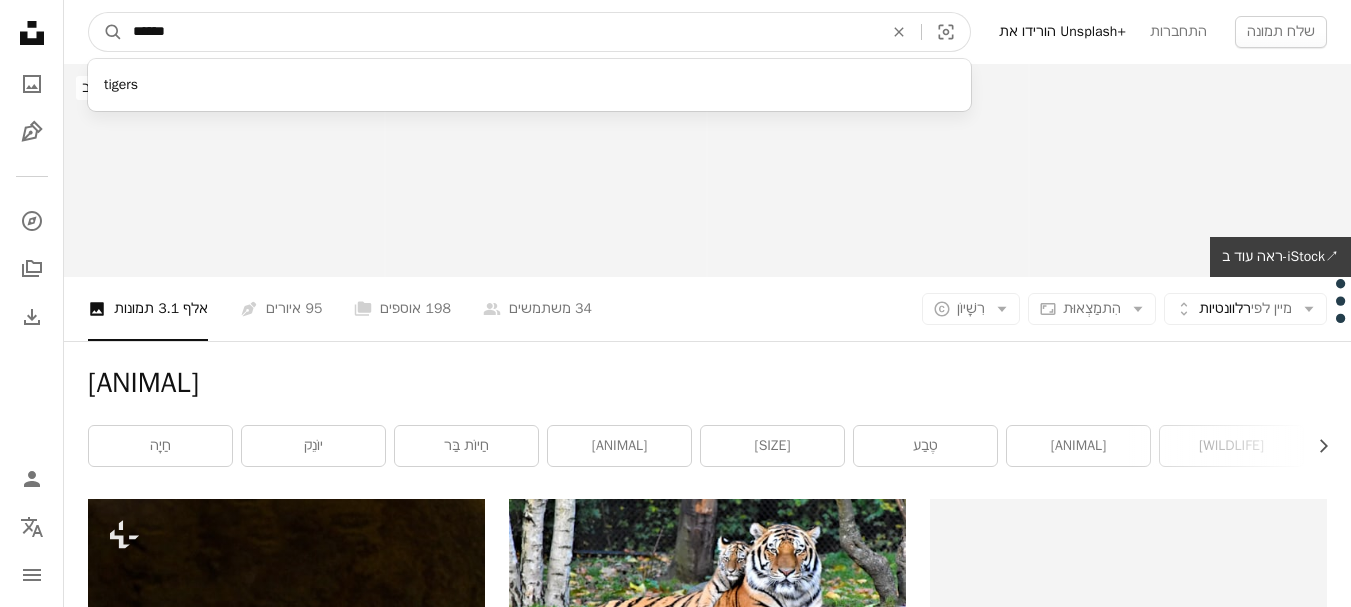 drag, startPoint x: 191, startPoint y: 29, endPoint x: 85, endPoint y: 40, distance: 106.56923 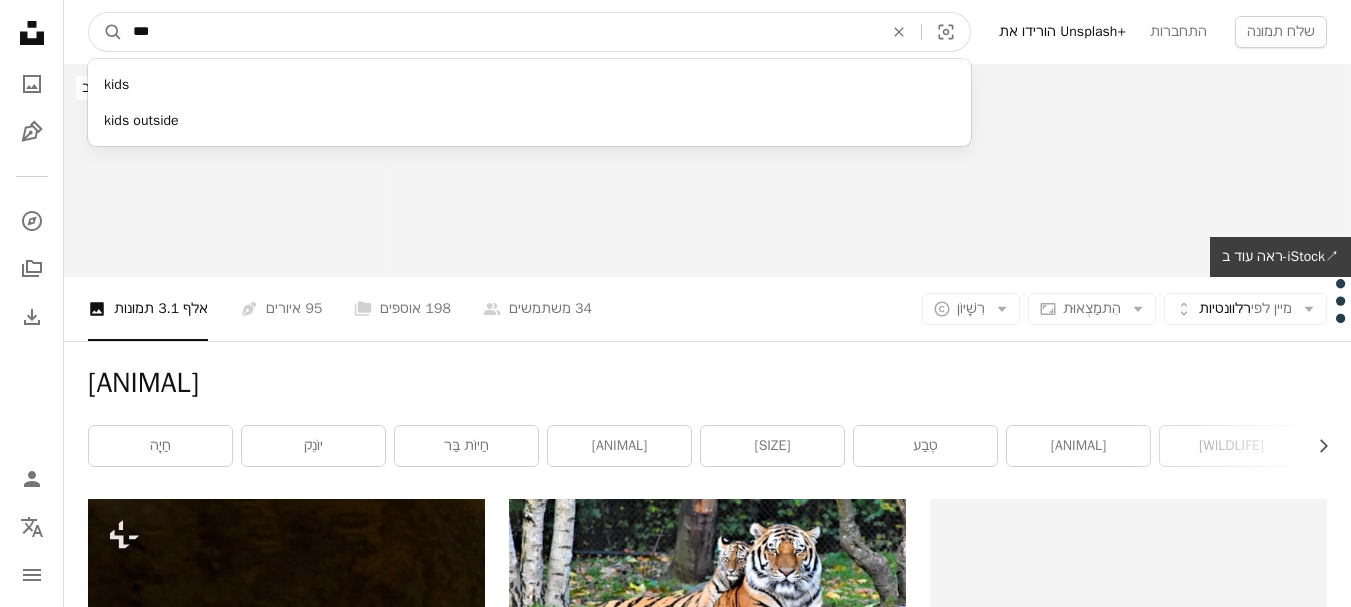 type on "***" 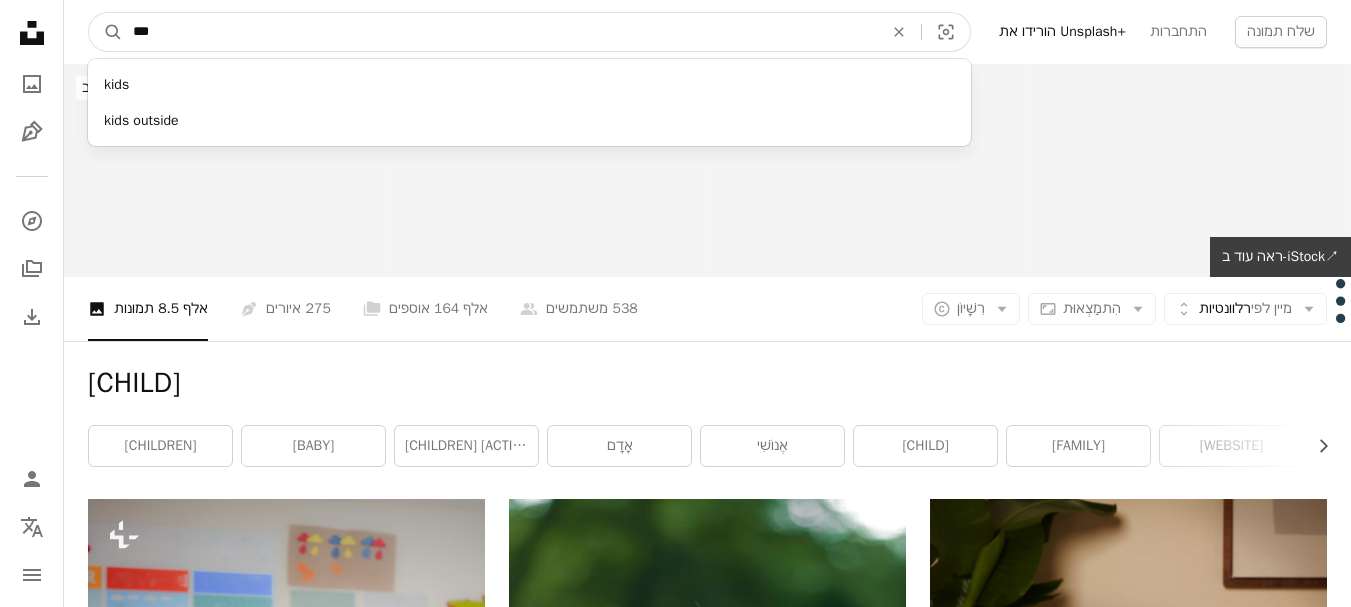 drag, startPoint x: 191, startPoint y: 38, endPoint x: 91, endPoint y: 65, distance: 103.58089 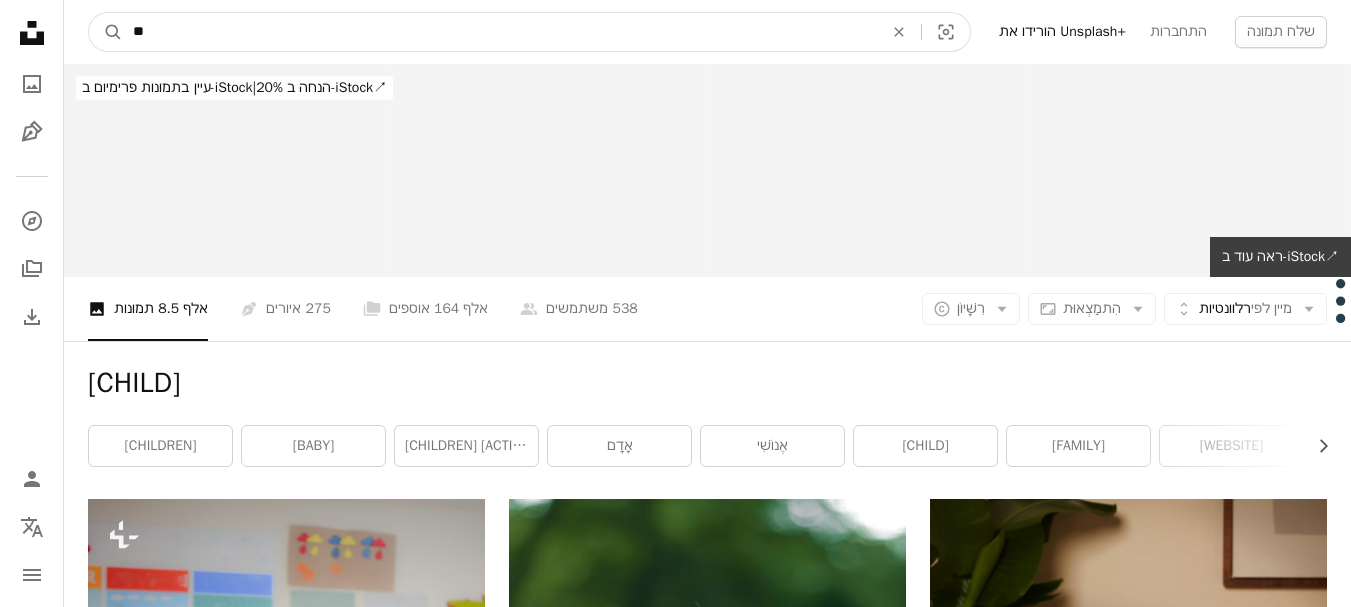 type on "*" 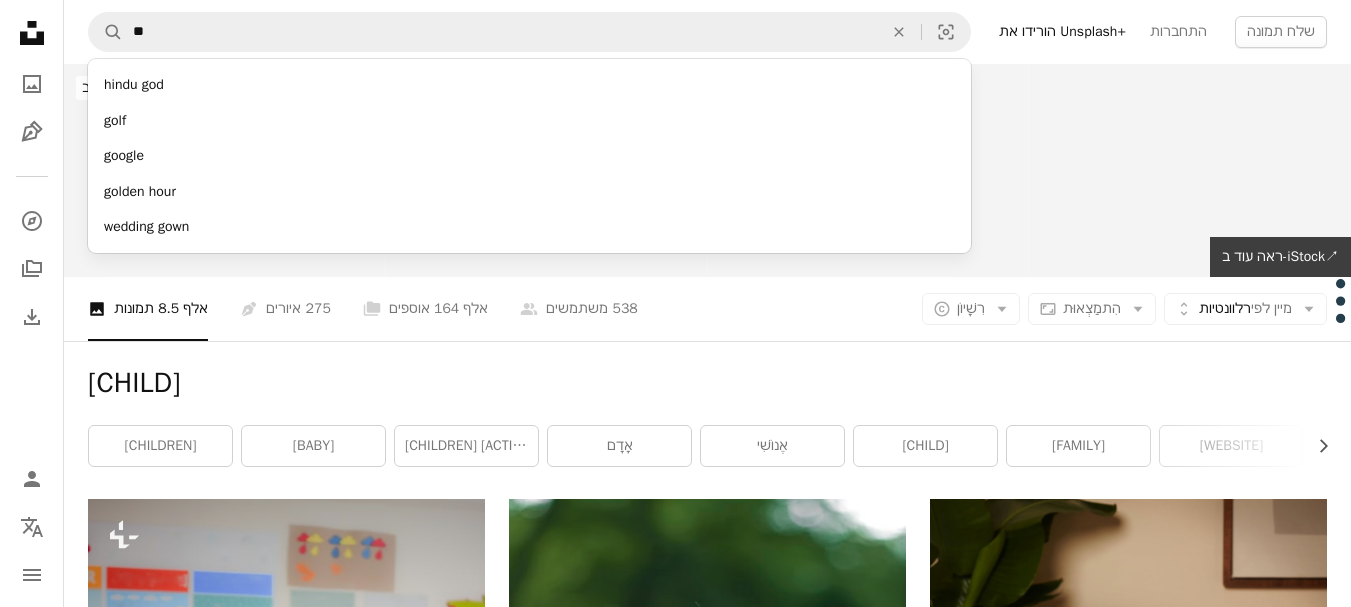 drag, startPoint x: 400, startPoint y: 86, endPoint x: 724, endPoint y: -111, distance: 379.1899 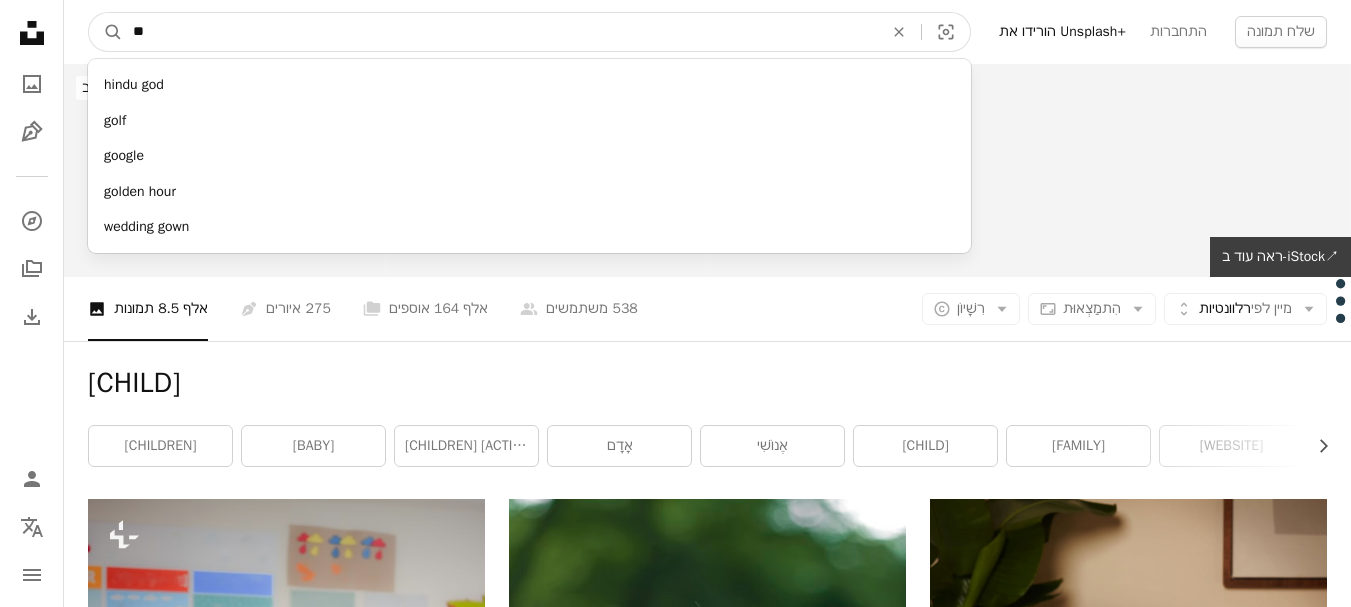 click on "Unsplash logo Unsplash Home A photo Pen Tool A compass A stack of folders Download Person Localization icon navigation menu A magnifying glass **[DEITY] [ACTIVITY] [ACTIVITY] An X shape Visual search הורידו את Unsplash+ התחברות שלח תמונה עיין בתמונות פרימיום ב-iStock  |  20% הנחה ב-iStock  ↗ עיינו בתמונות פרימיום ב-iStock  עם 20% הנחה ב-iStock  ↗ הצג עוד  ↗ ראה עוד ב-iStock  ↗ A photo תמונות   [NUMBER]k Pen Tool איורים   [NUMBER] A stack of folders אוספים   [NUMBER]k A group of people משתמשים   [NUMBER] A copyright icon © רִשָׁיוֹן Arrow down Aspect ratio הִתמַצְאוּת Arrow down Unfold מיין לפי  רלוונטיות Arrow down Filters מסננים יֶלֶד Chevron right ילדים תִינוֹק ילדים משחקים אָדָם אֶנוֹשִׁי יֶלֶד מִשׁפָּחָה אֲתַר אִינטֶרנֶט פָּנִים דְיוֹקָן A heart" at bounding box center [675, 2434] 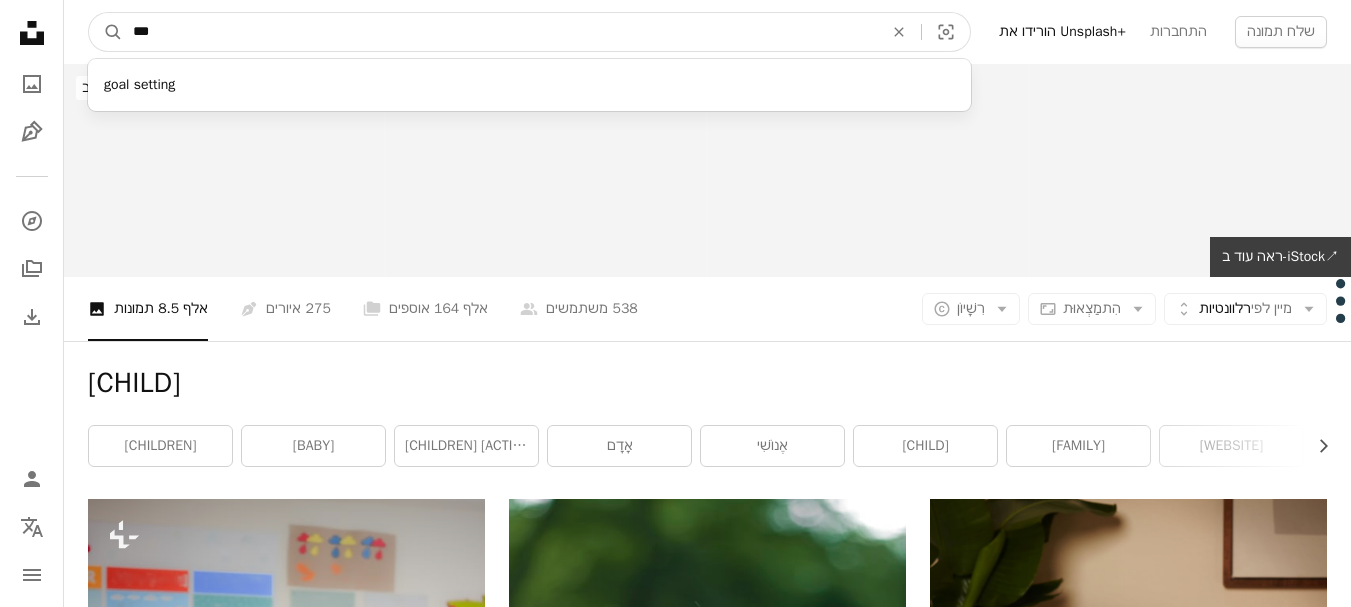 type on "****" 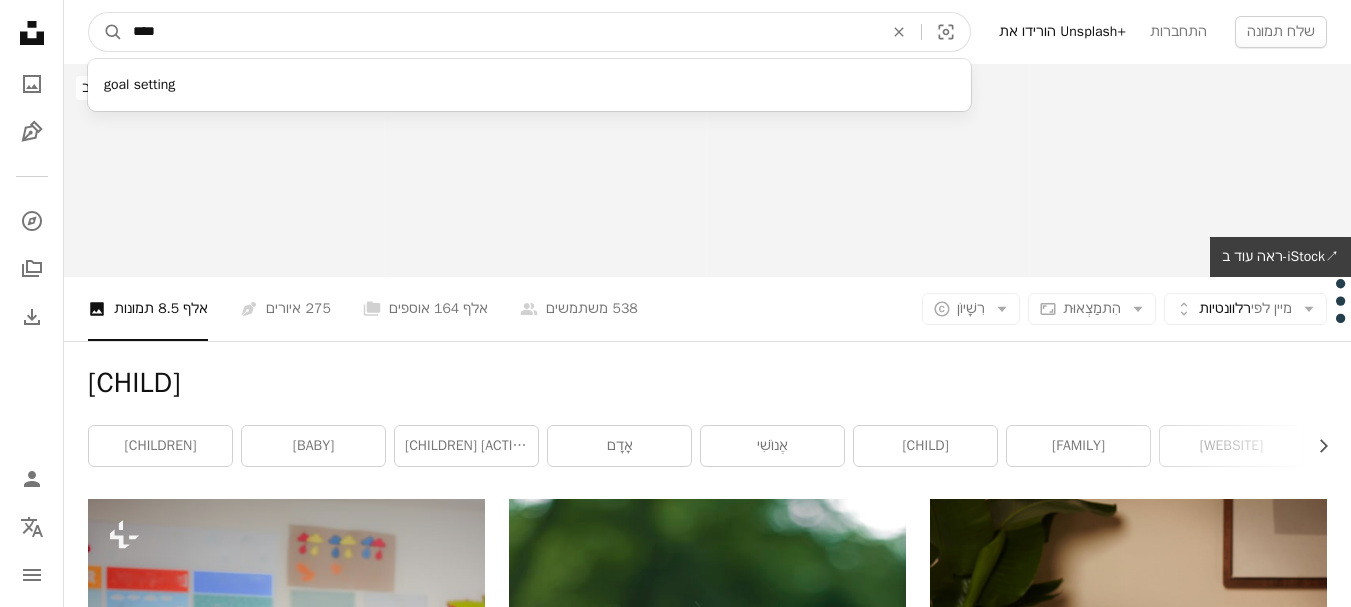 click on "A magnifying glass" at bounding box center [106, 32] 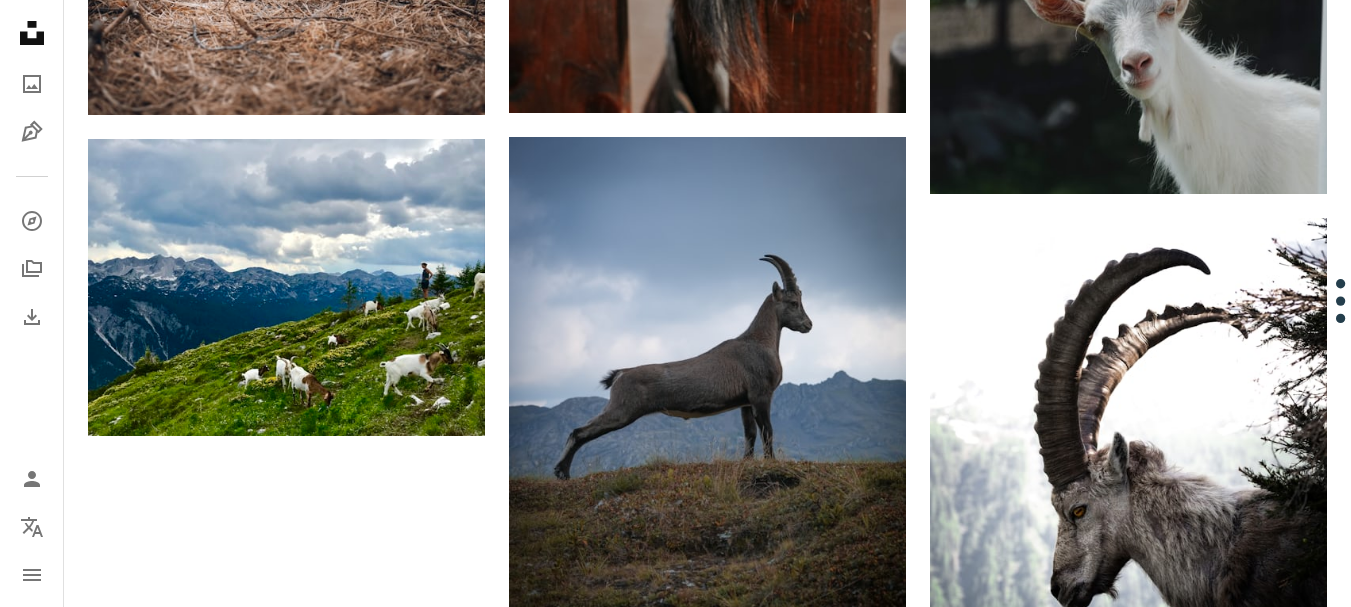 scroll, scrollTop: 3100, scrollLeft: 0, axis: vertical 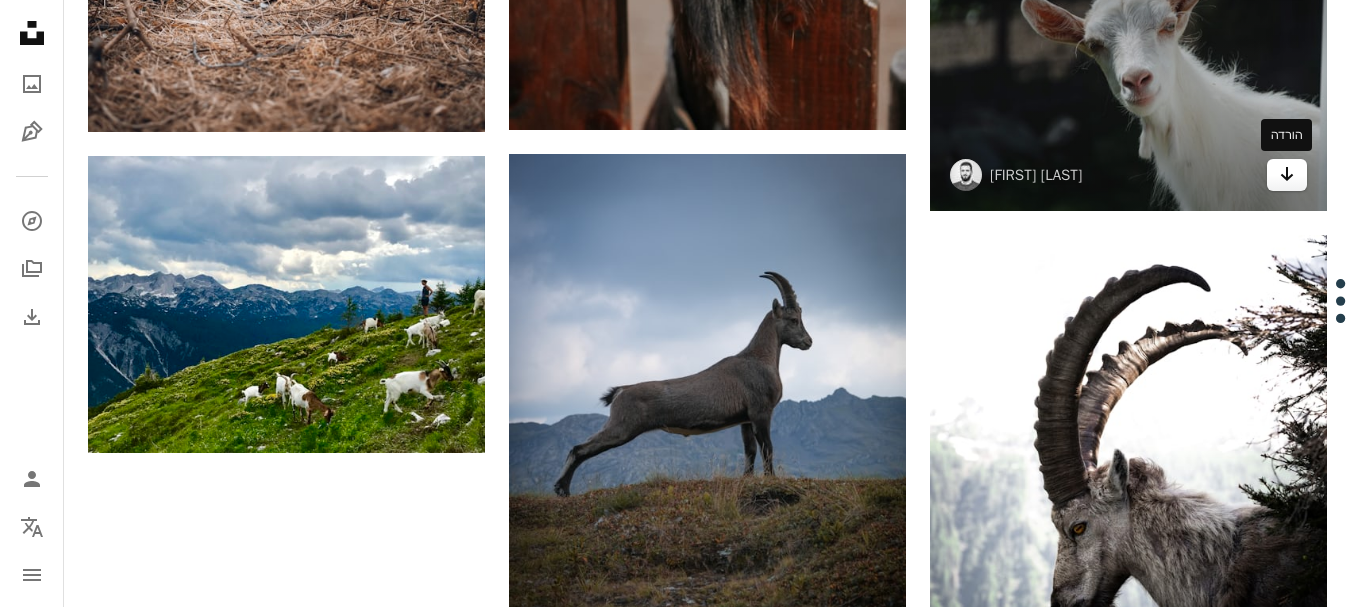 click on "Arrow pointing down" 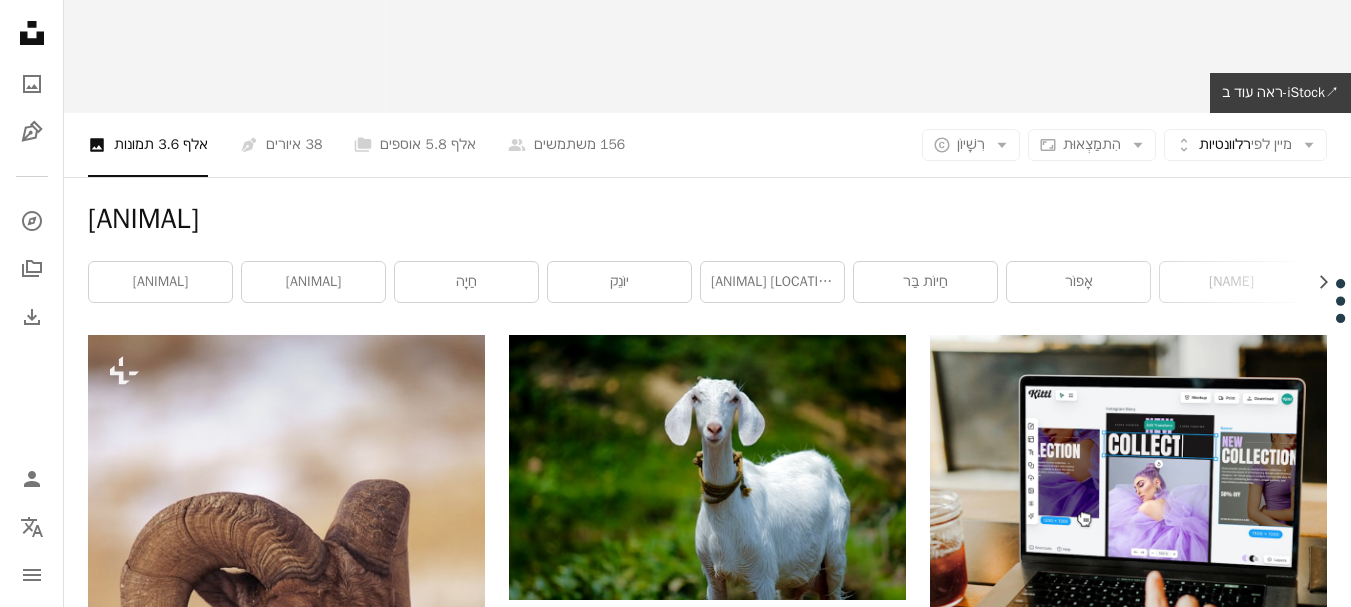 scroll, scrollTop: 0, scrollLeft: 0, axis: both 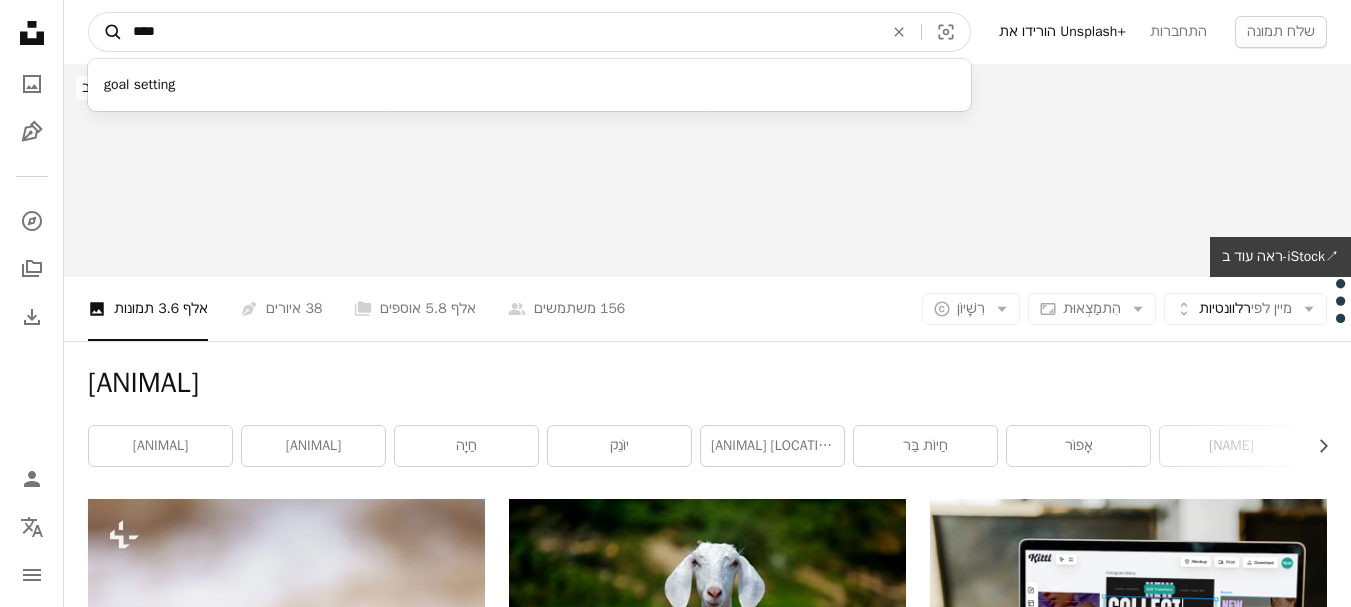 drag, startPoint x: 191, startPoint y: 24, endPoint x: 113, endPoint y: 33, distance: 78.51752 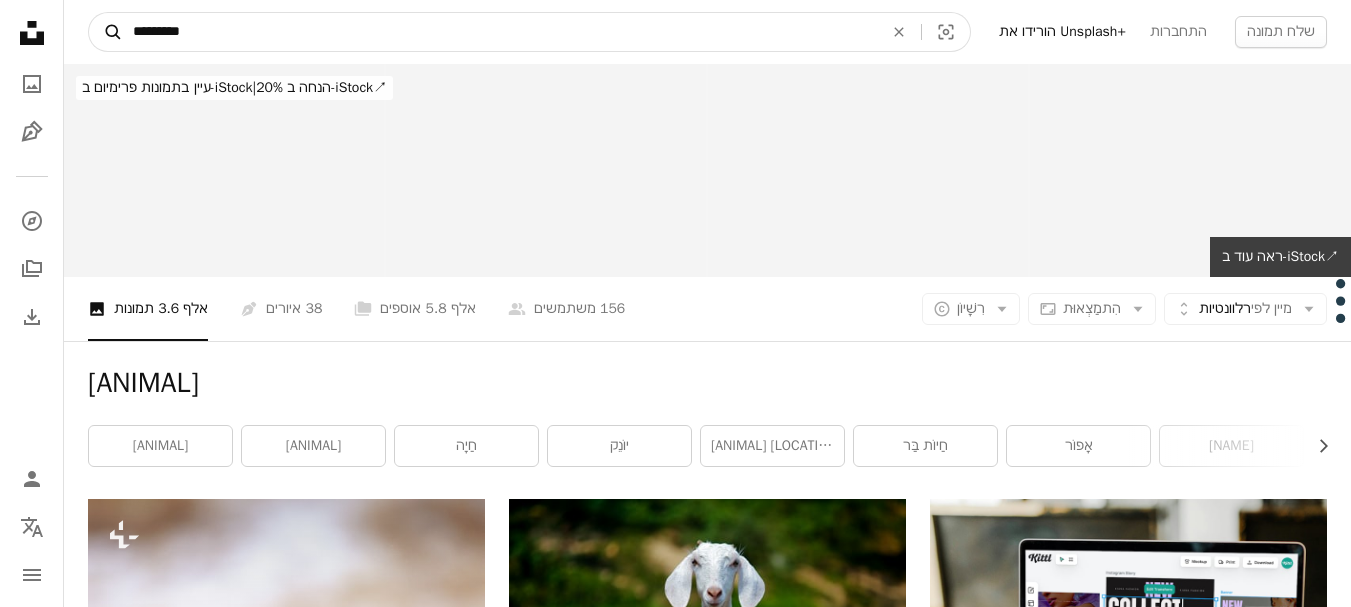 type on "*********" 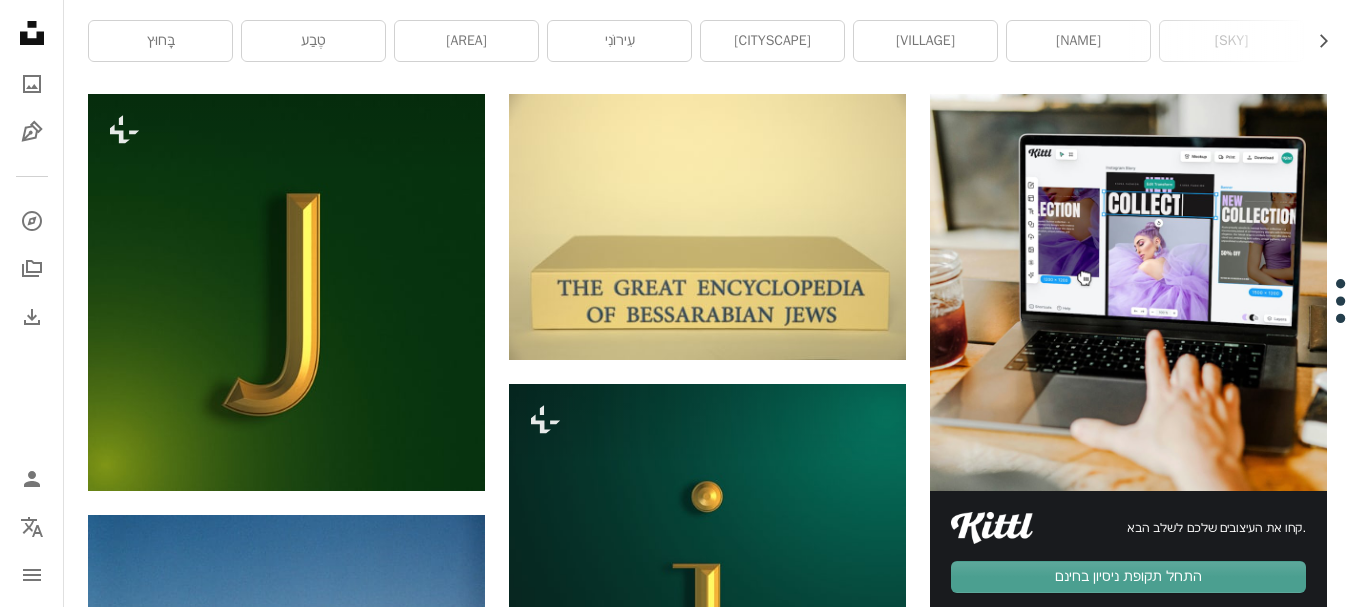scroll, scrollTop: 0, scrollLeft: 0, axis: both 